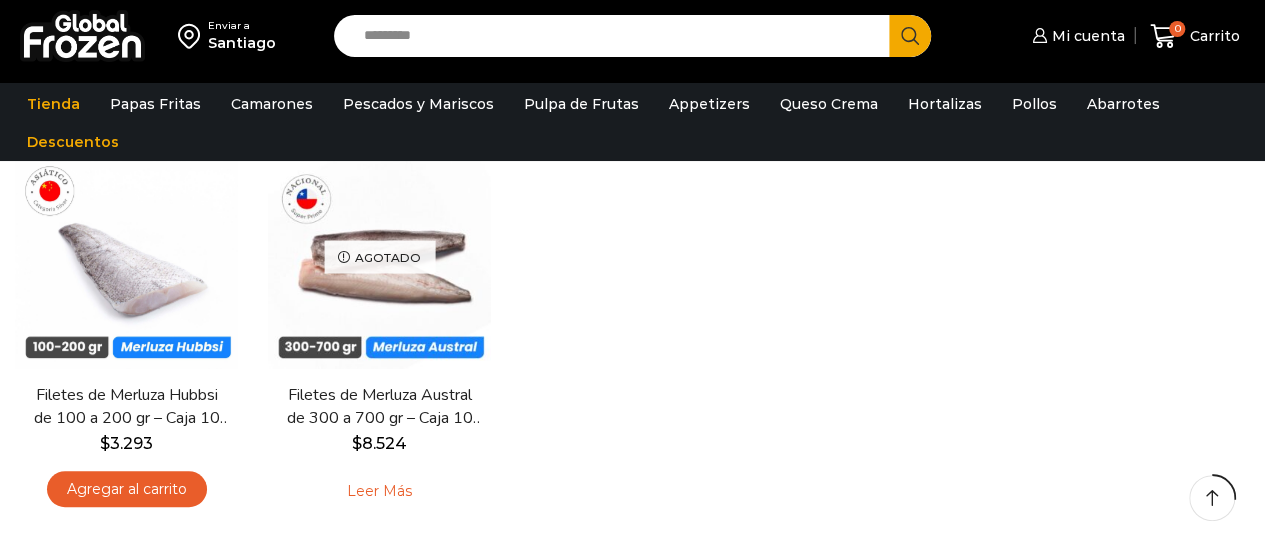 scroll, scrollTop: 0, scrollLeft: 0, axis: both 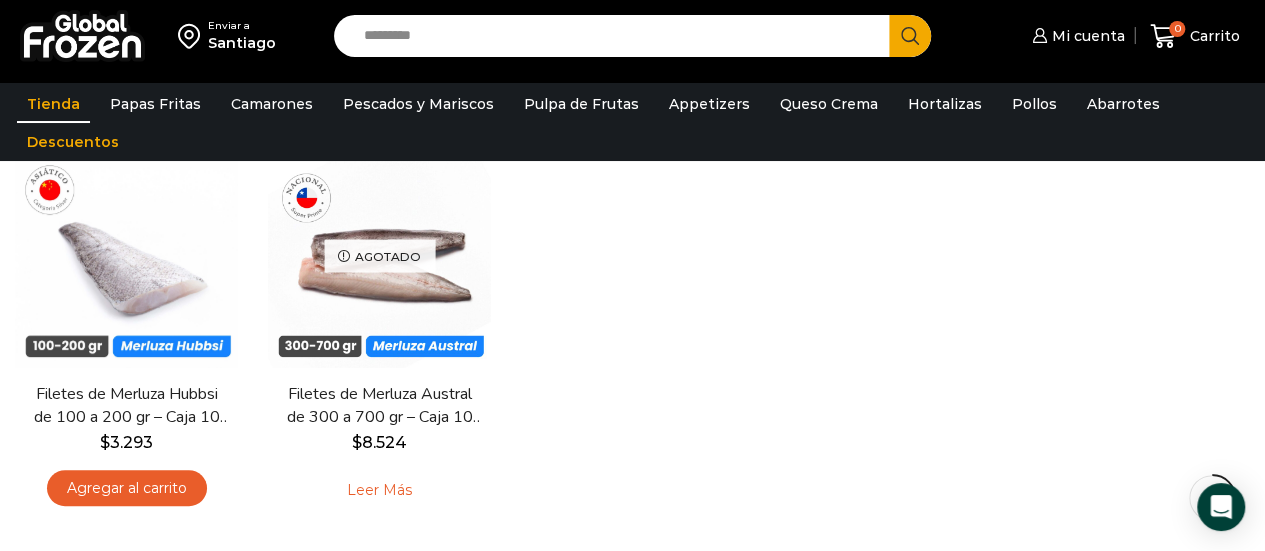 click on "Tienda" at bounding box center (53, 104) 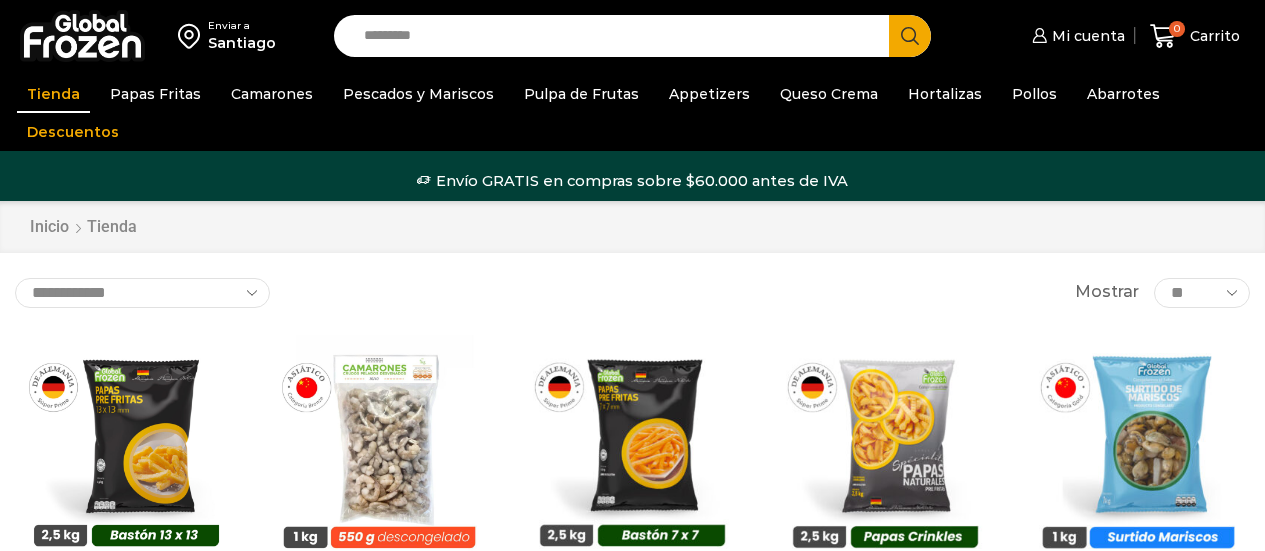scroll, scrollTop: 0, scrollLeft: 0, axis: both 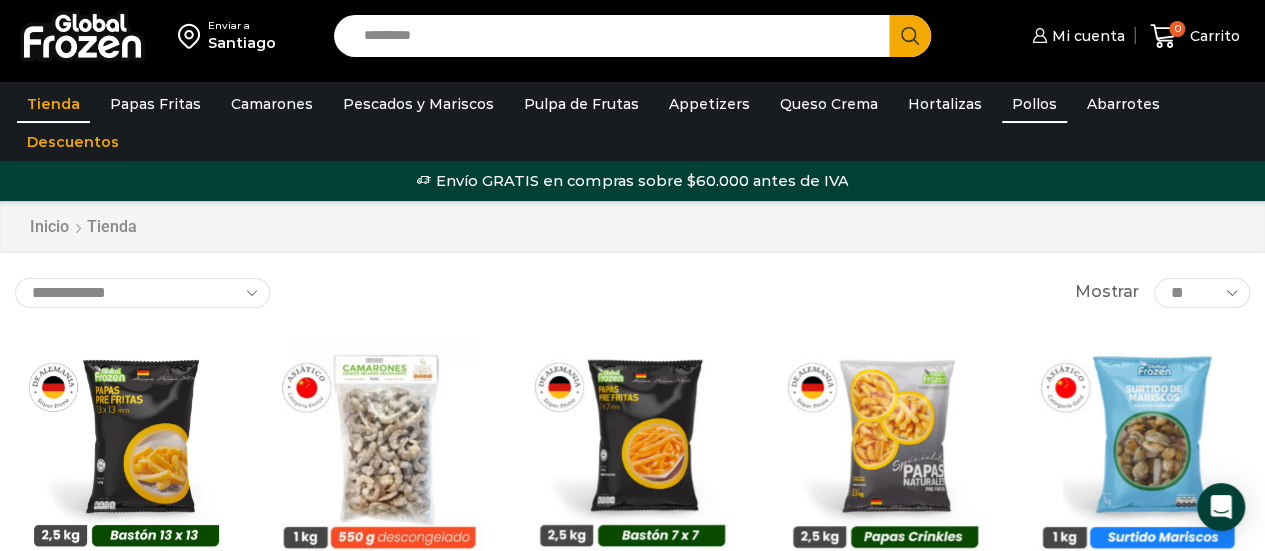 click on "Pollos" at bounding box center (1034, 104) 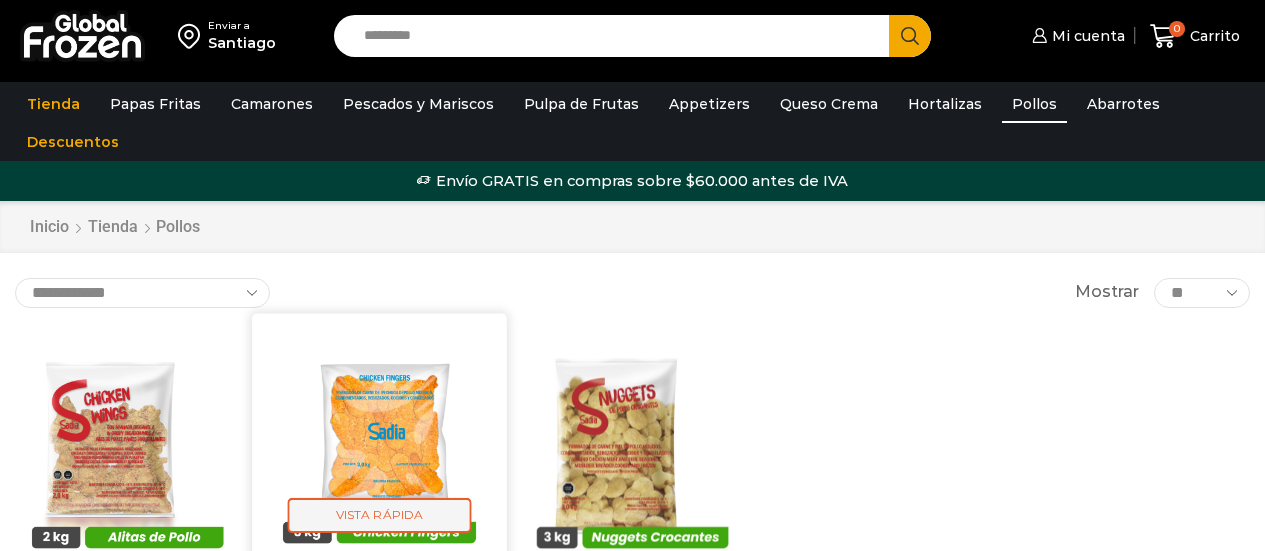scroll, scrollTop: 0, scrollLeft: 0, axis: both 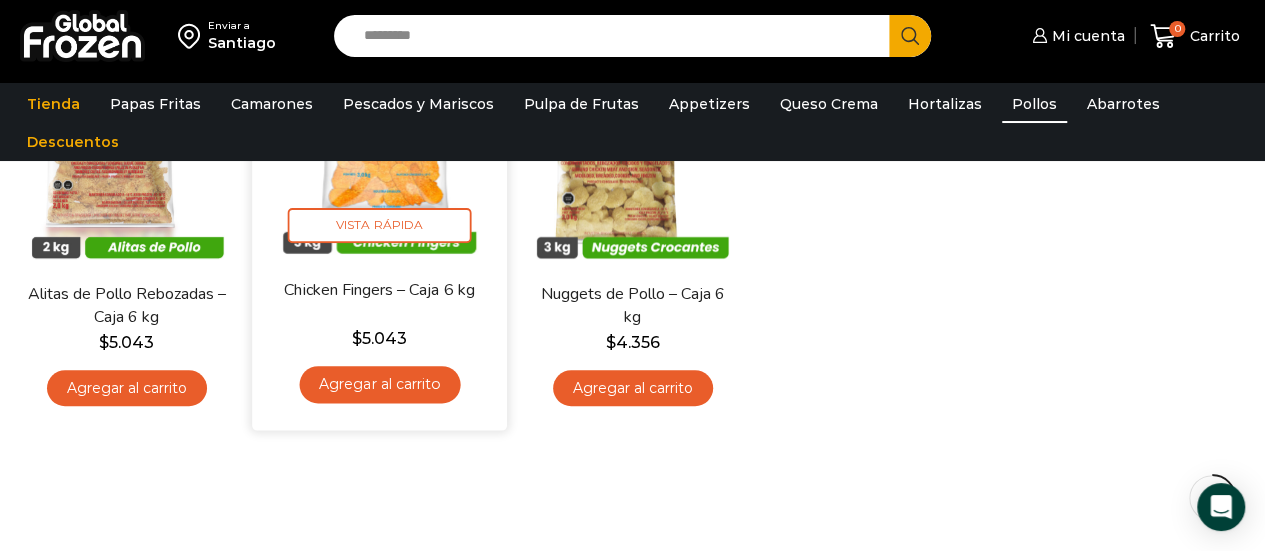 click on "Chicken Fingers – Caja 6 kg" at bounding box center (379, 301) 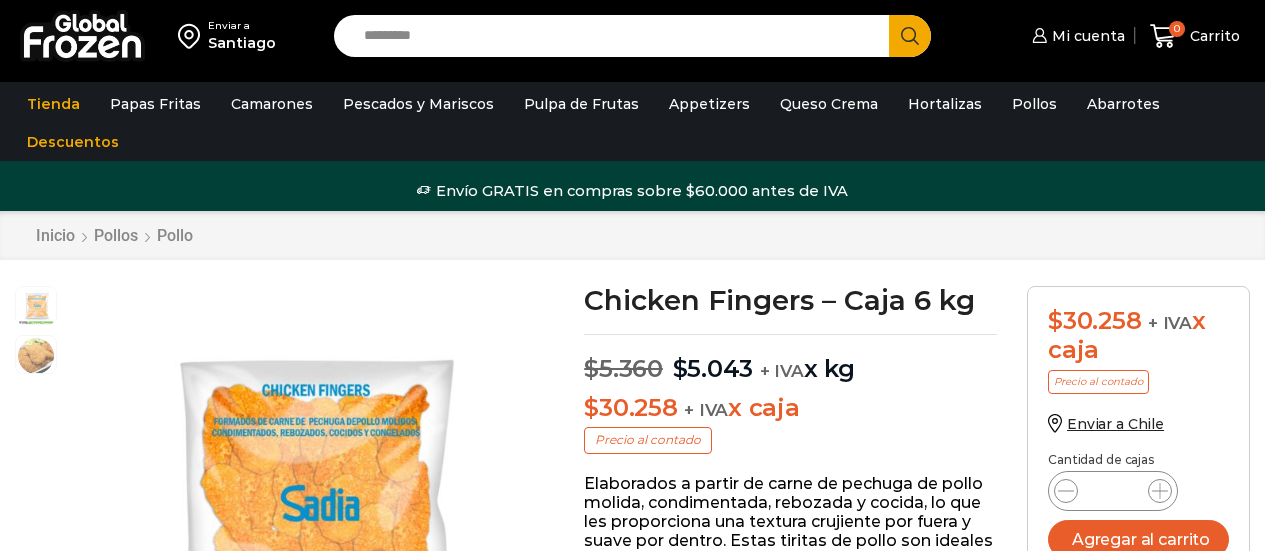 scroll, scrollTop: 1, scrollLeft: 0, axis: vertical 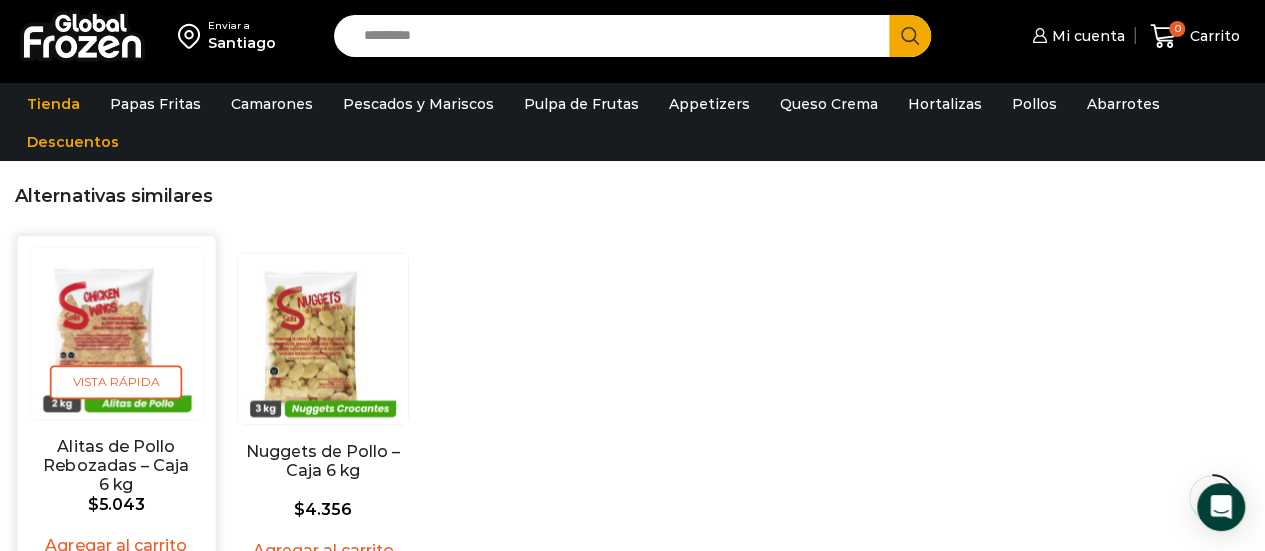 click at bounding box center (116, 333) 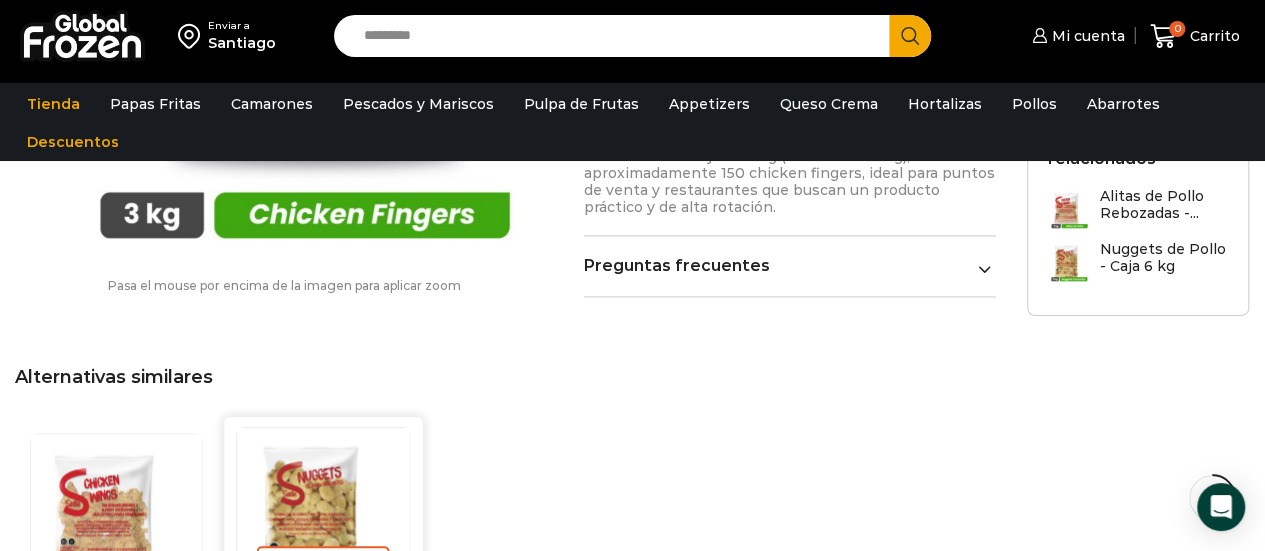 scroll, scrollTop: 1301, scrollLeft: 0, axis: vertical 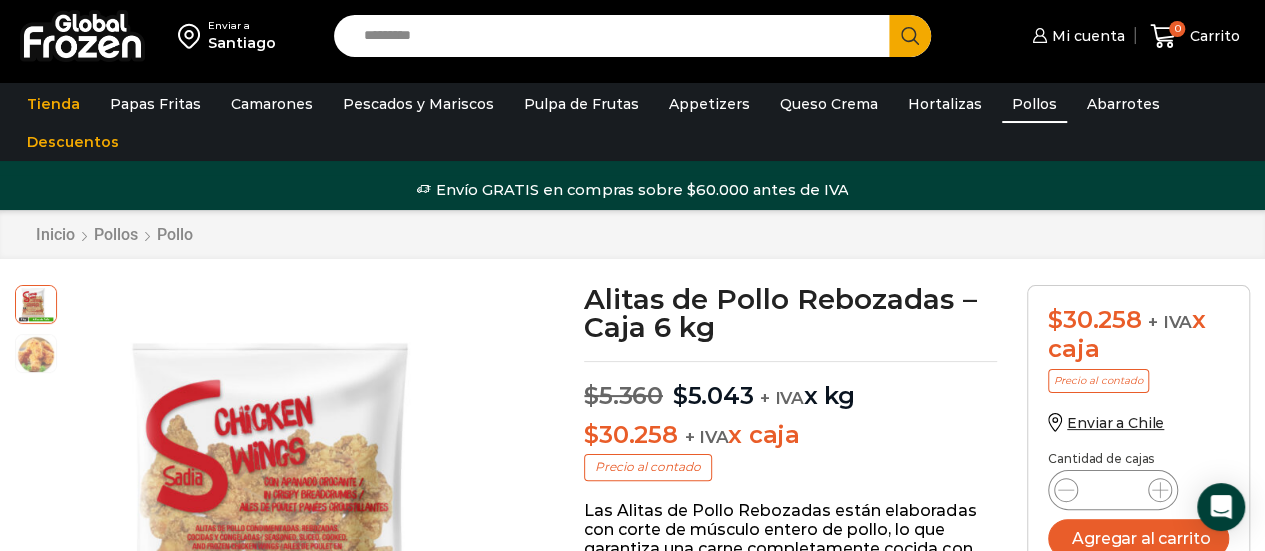 click on "Pollos" at bounding box center [1034, 104] 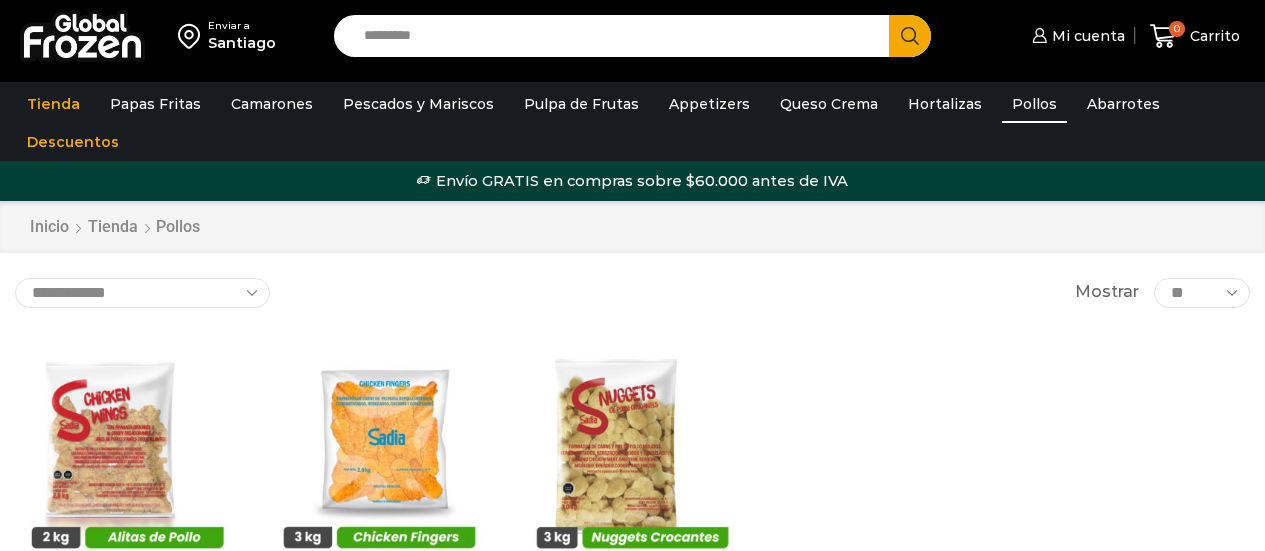 scroll, scrollTop: 0, scrollLeft: 0, axis: both 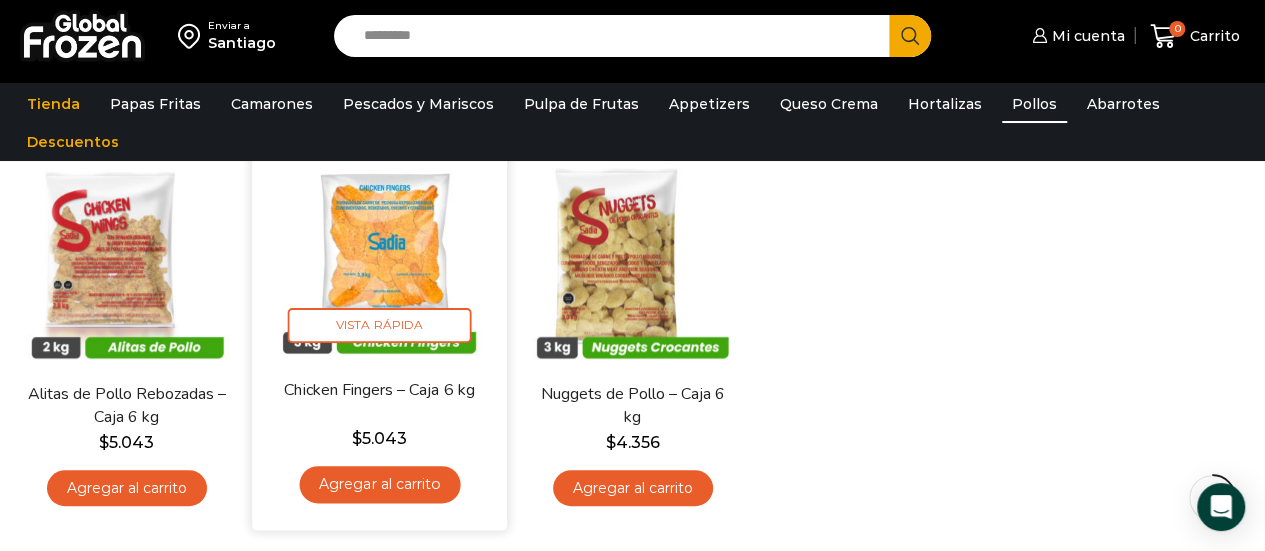 click at bounding box center (379, 250) 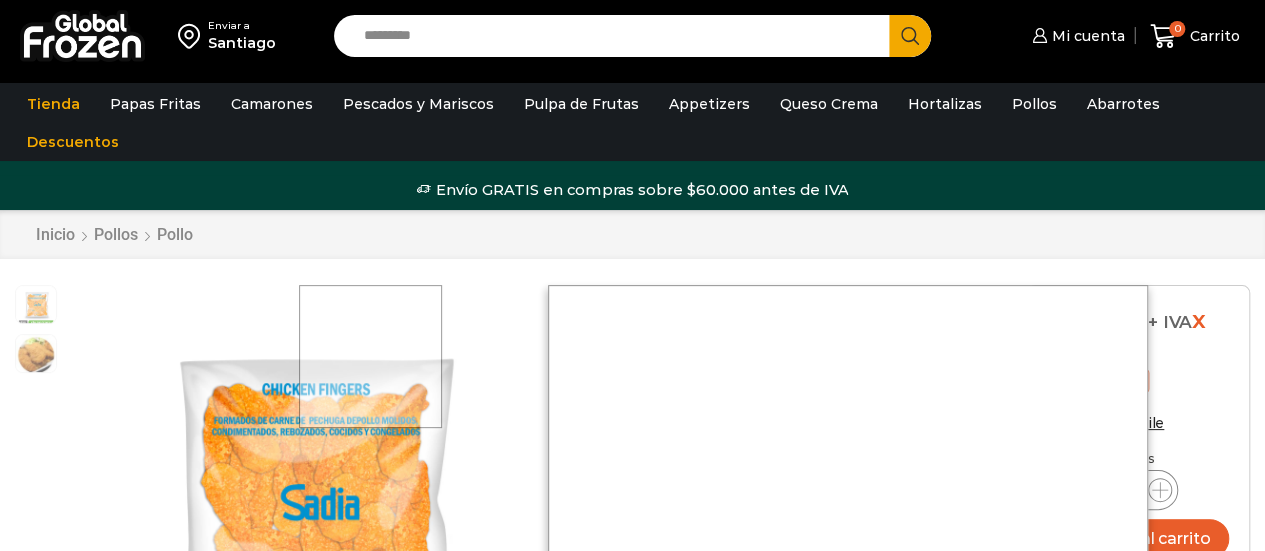 scroll, scrollTop: 1, scrollLeft: 0, axis: vertical 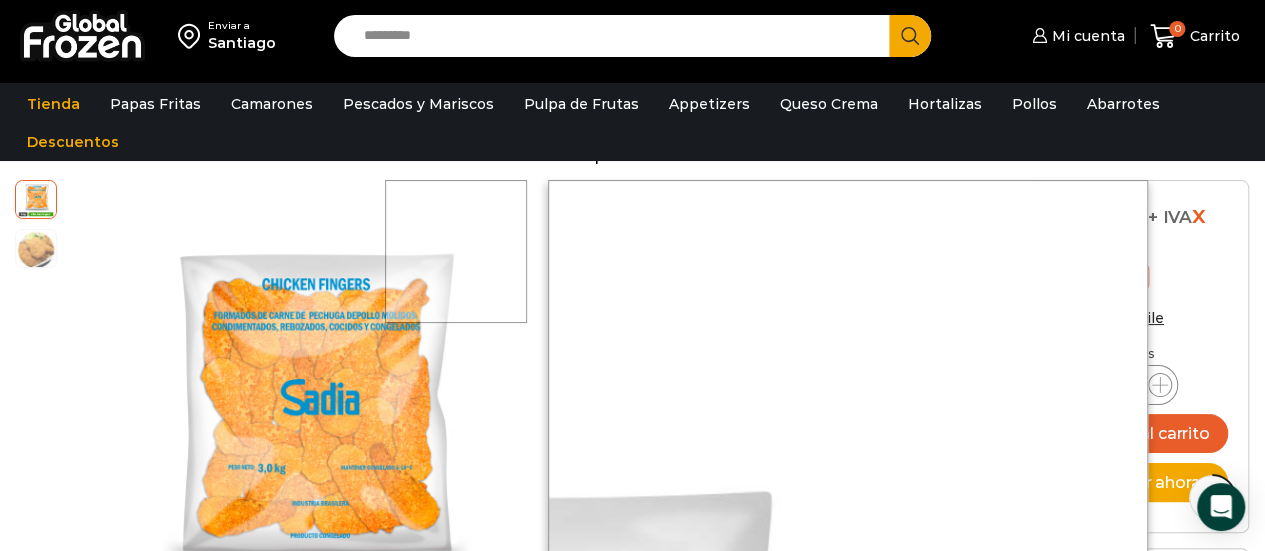 click at bounding box center (0, 0) 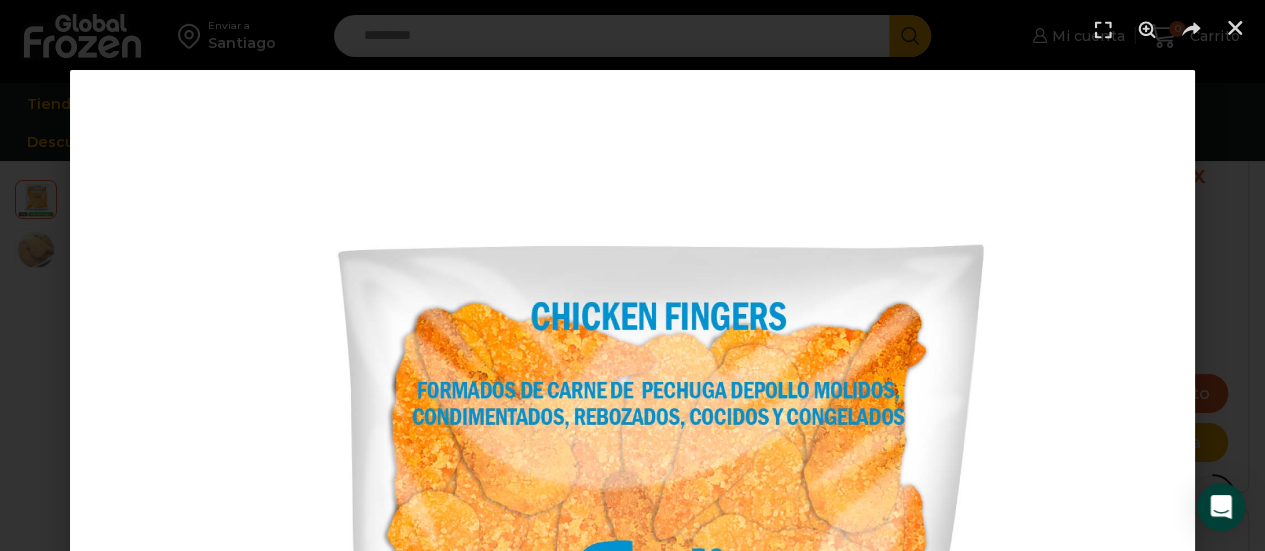 scroll, scrollTop: 1200, scrollLeft: 0, axis: vertical 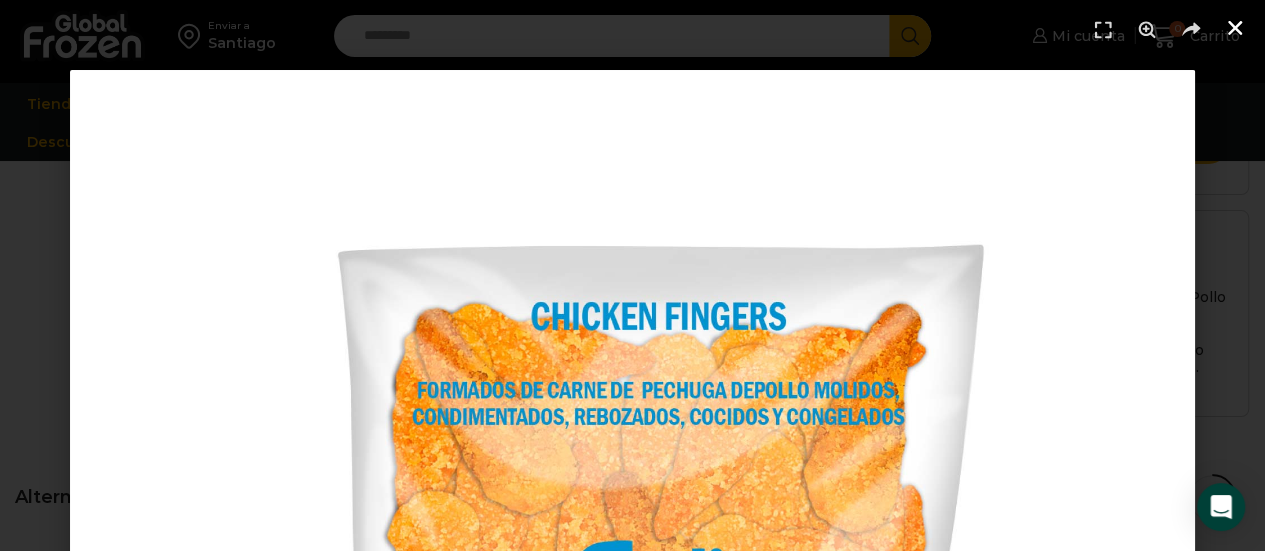click at bounding box center [1235, 28] 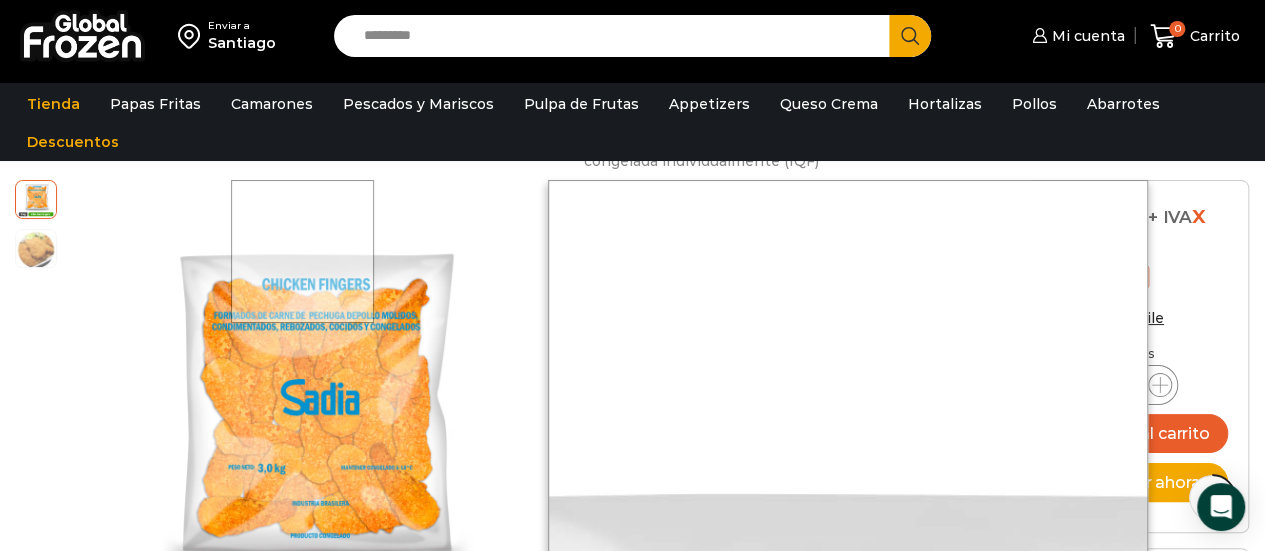 scroll, scrollTop: 800, scrollLeft: 0, axis: vertical 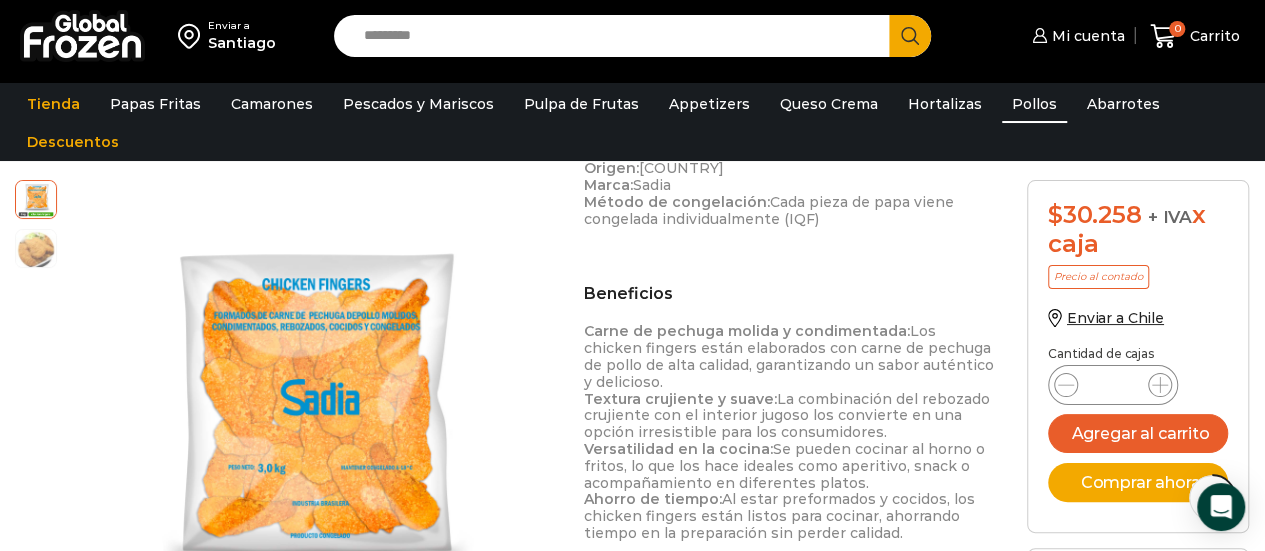 click on "Pollos" at bounding box center (1034, 104) 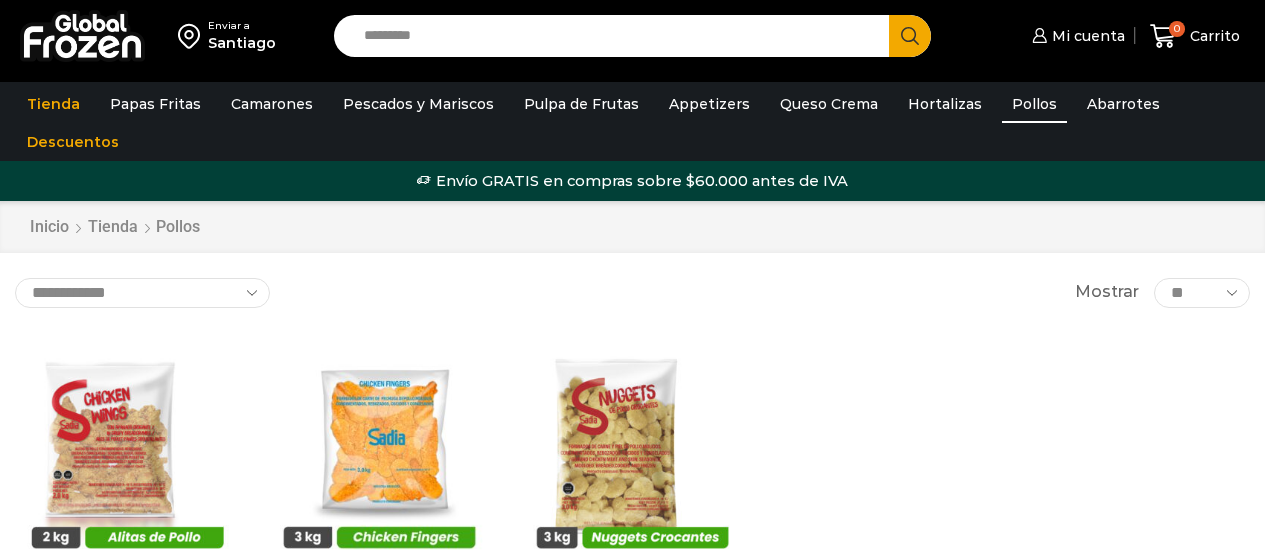 scroll, scrollTop: 0, scrollLeft: 0, axis: both 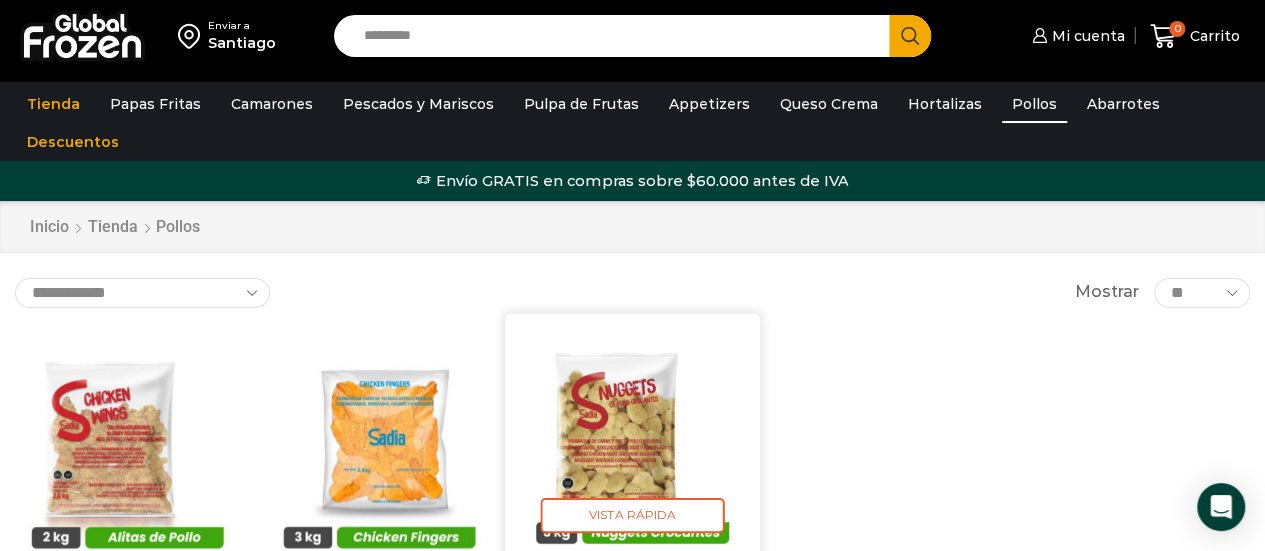 click at bounding box center [632, 440] 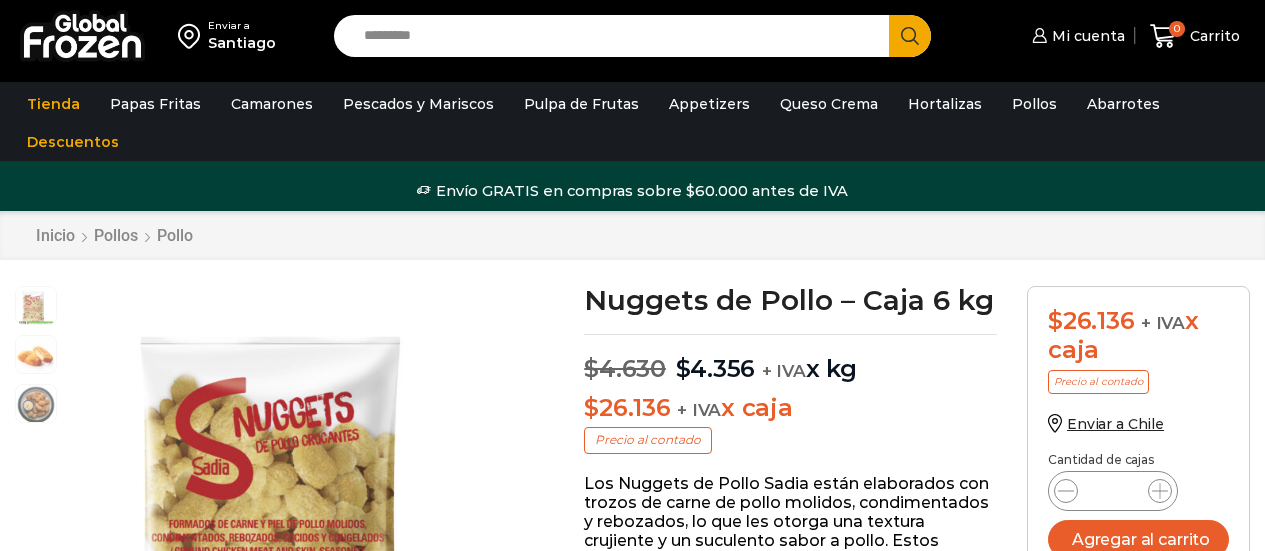 scroll, scrollTop: 1, scrollLeft: 0, axis: vertical 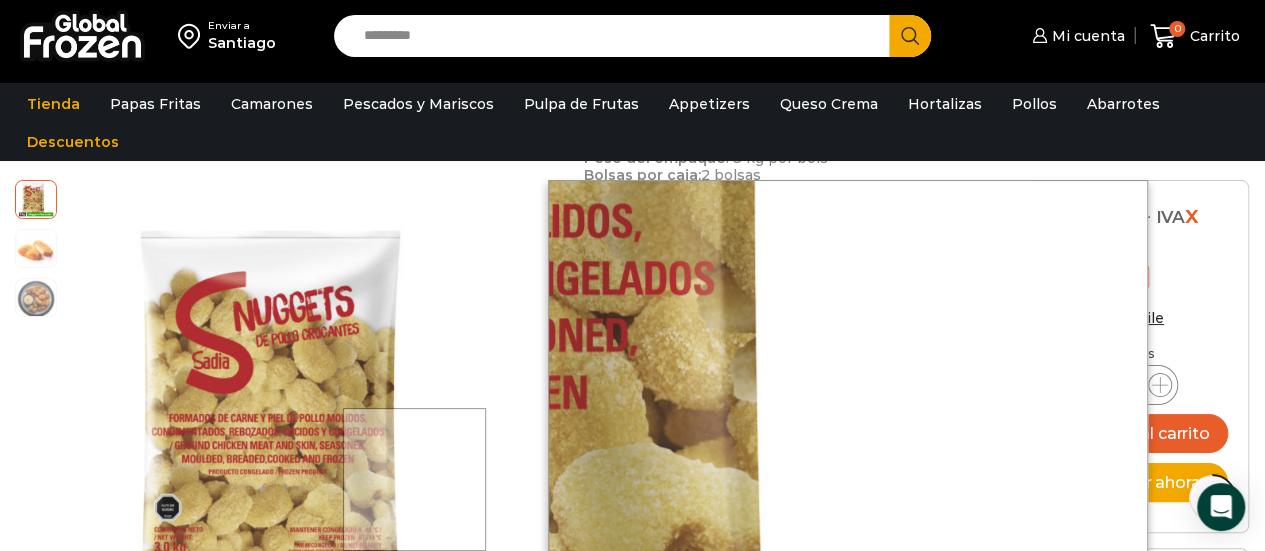 click at bounding box center [0, 0] 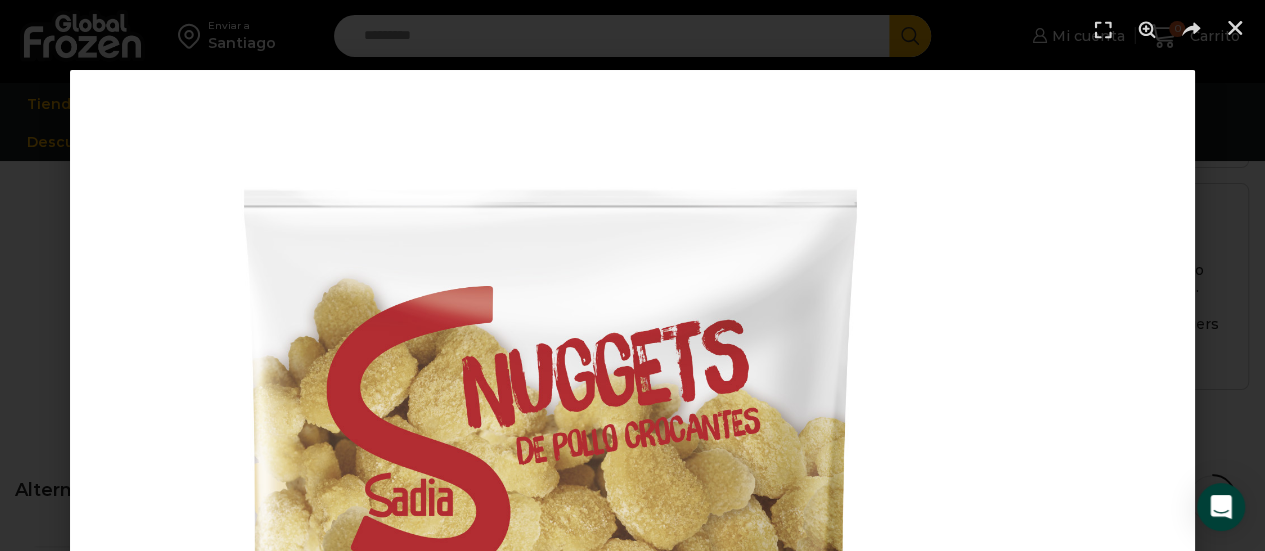 scroll, scrollTop: 1301, scrollLeft: 0, axis: vertical 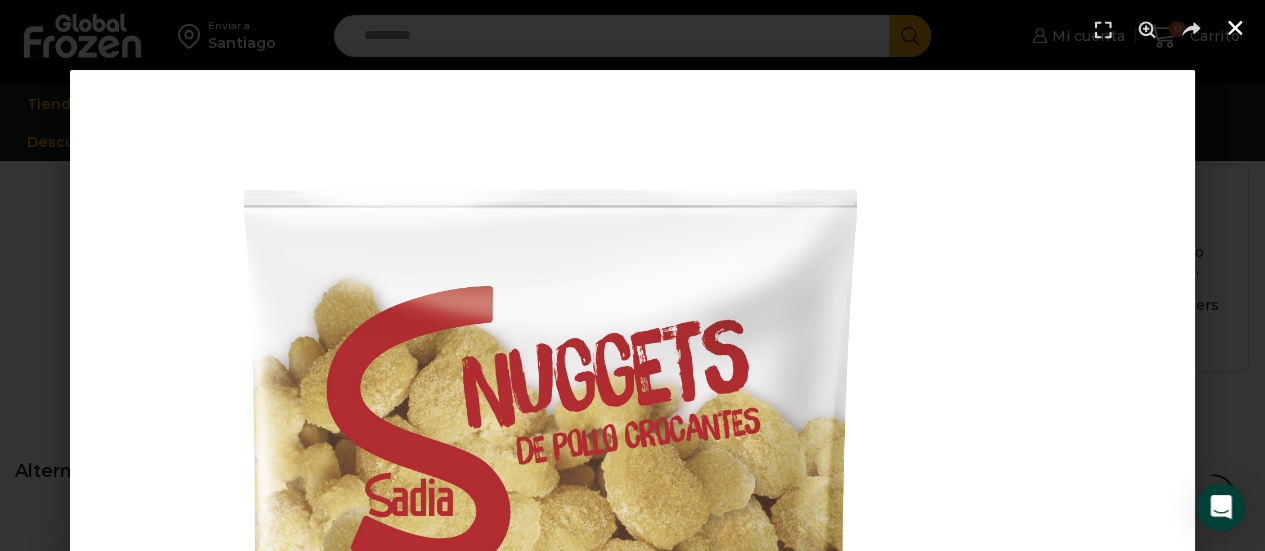 click at bounding box center [1235, 28] 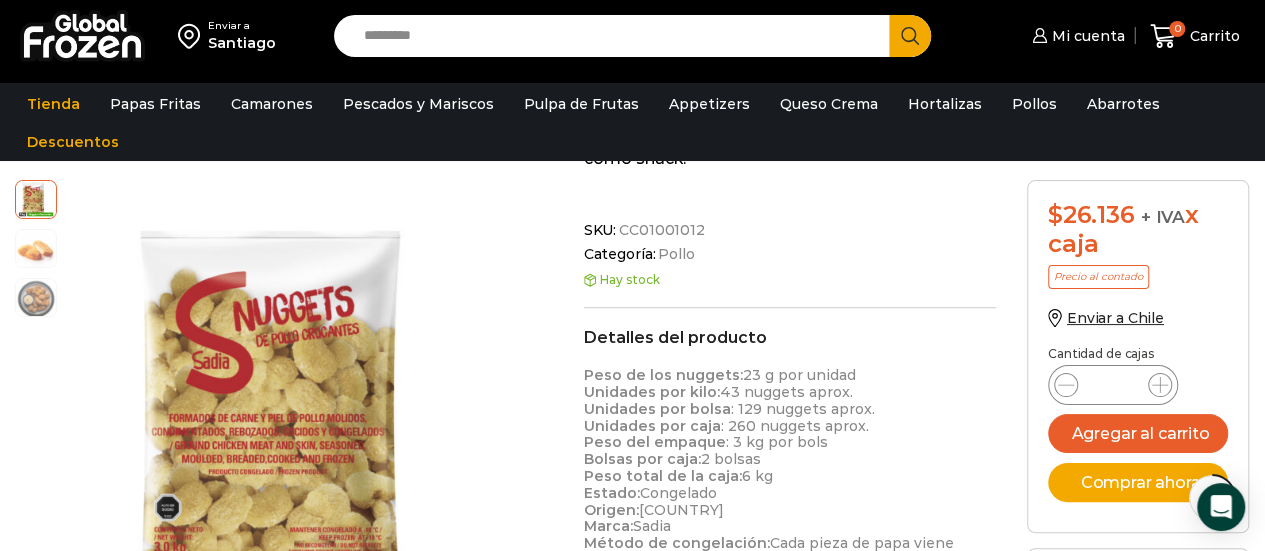 scroll, scrollTop: 501, scrollLeft: 0, axis: vertical 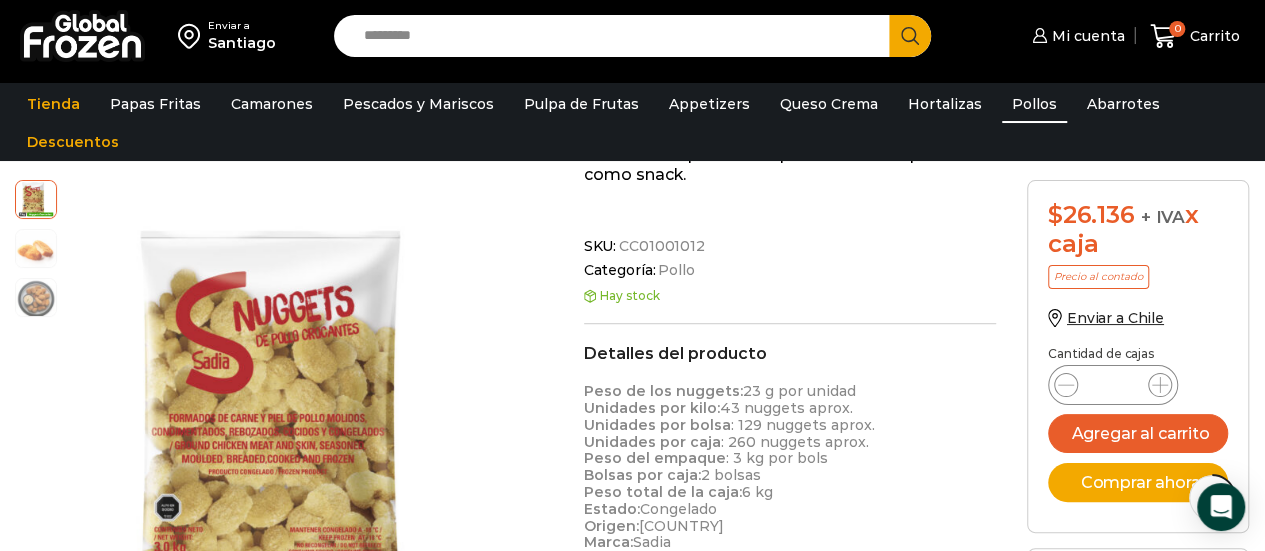 click on "Pollos" at bounding box center (1034, 104) 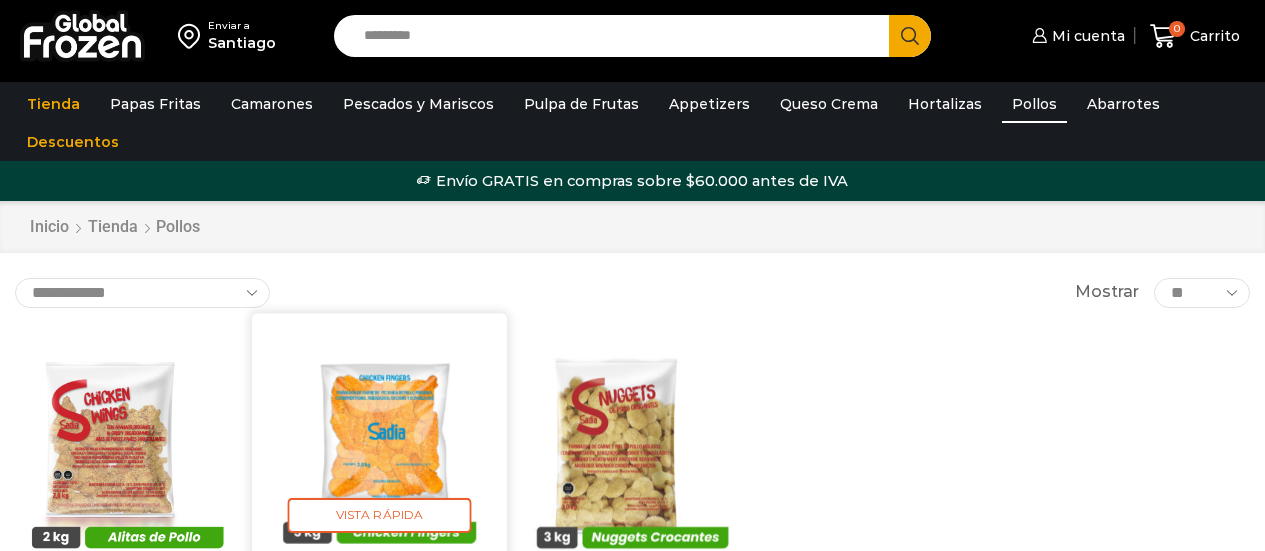 scroll, scrollTop: 0, scrollLeft: 0, axis: both 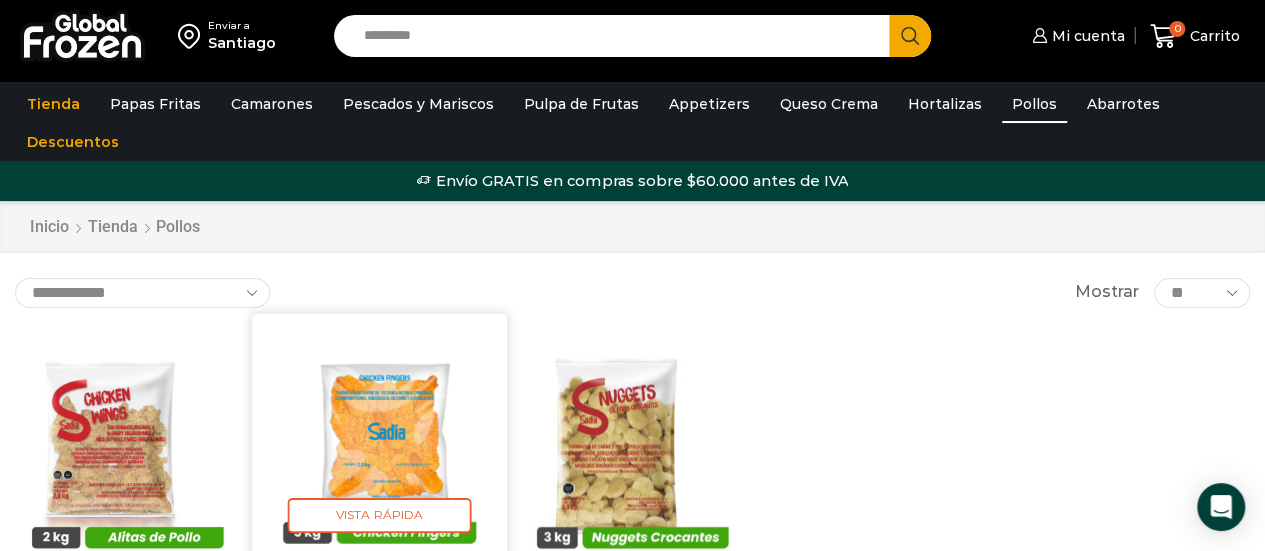 click at bounding box center [379, 440] 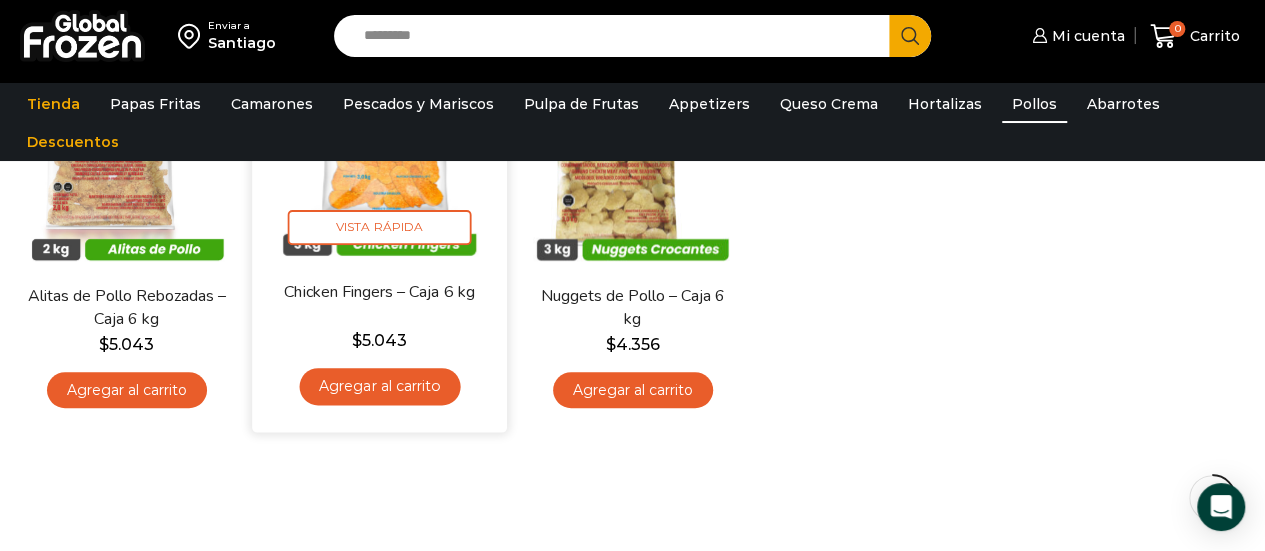 scroll, scrollTop: 300, scrollLeft: 0, axis: vertical 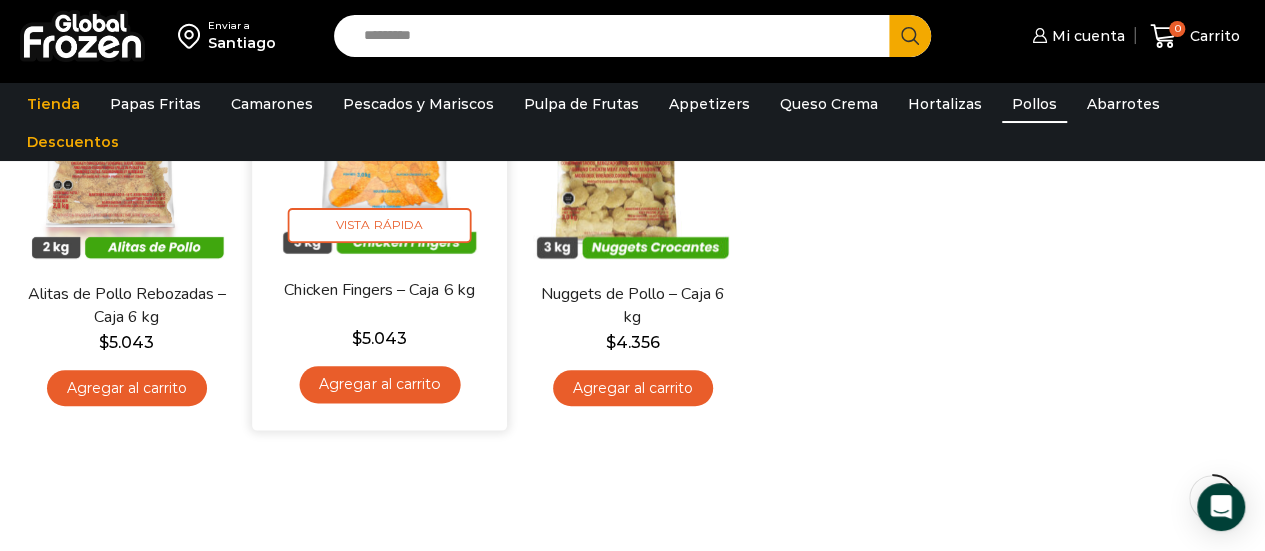 click on "Chicken Fingers – Caja 6 kg
$ 5.043
Agregar al carrito" at bounding box center (379, 346) 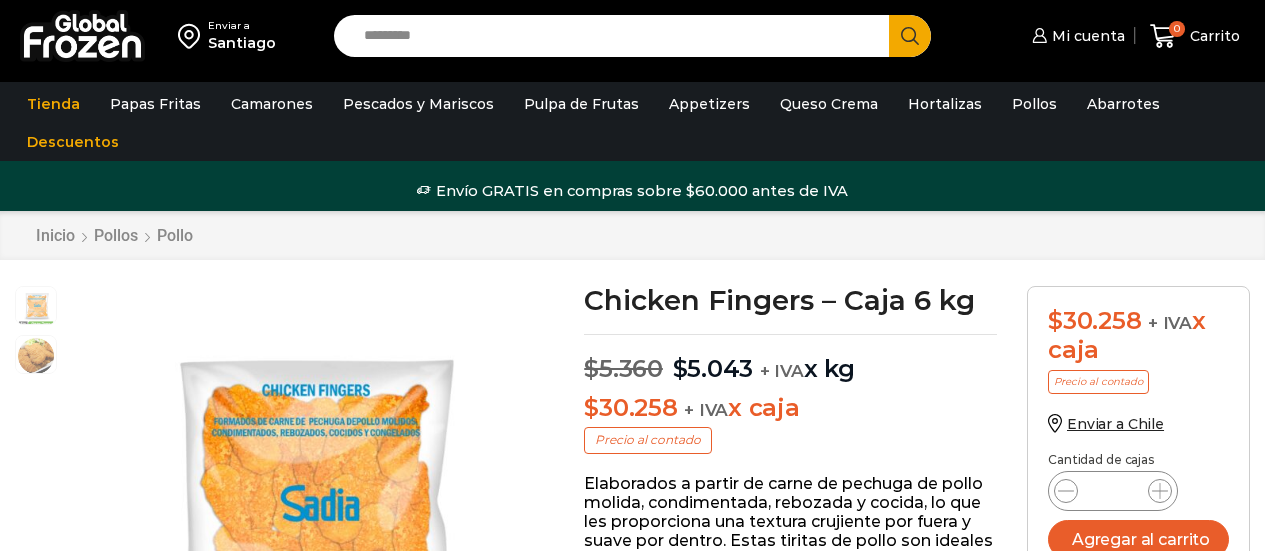 scroll, scrollTop: 1, scrollLeft: 0, axis: vertical 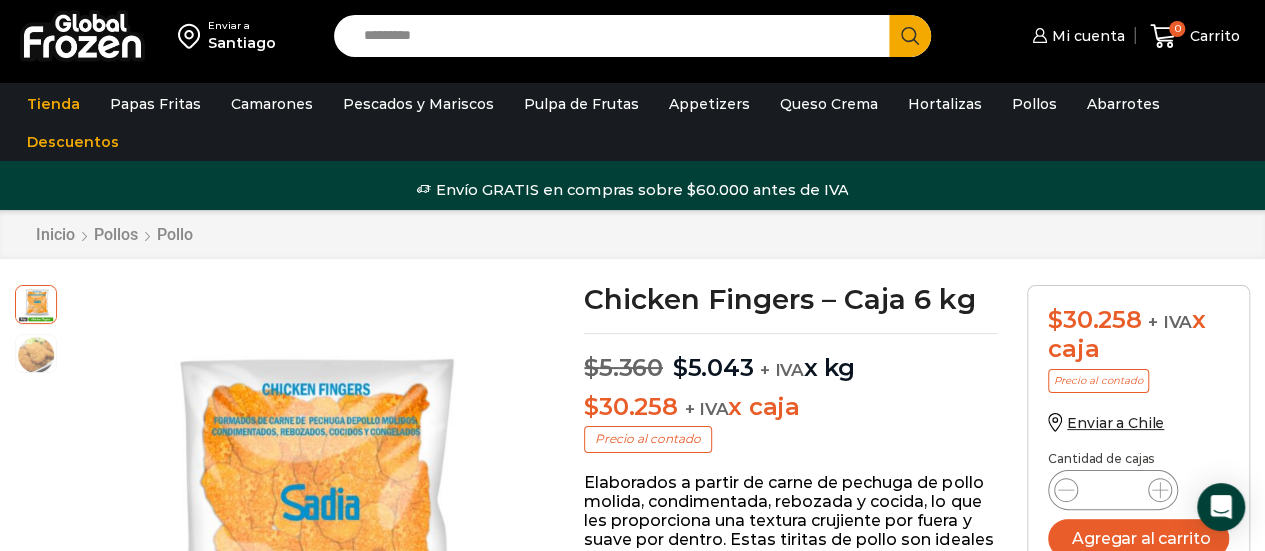 click on "Enviar a
[CITY]
Search input
Search
Mi cuenta
Pedidos" at bounding box center [632, 1352] 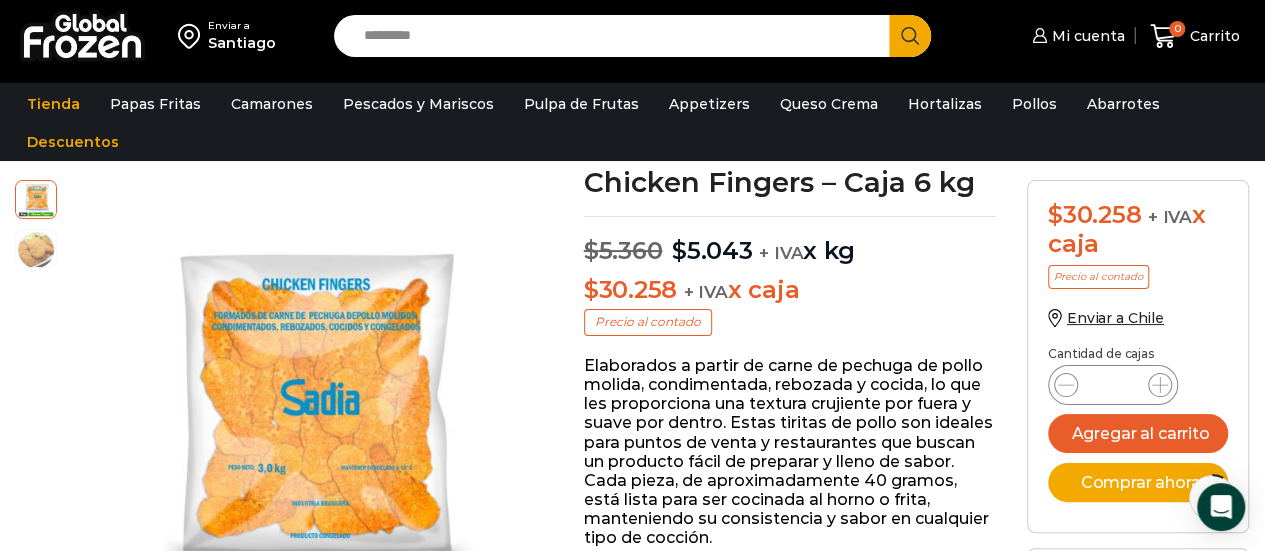 scroll, scrollTop: 0, scrollLeft: 0, axis: both 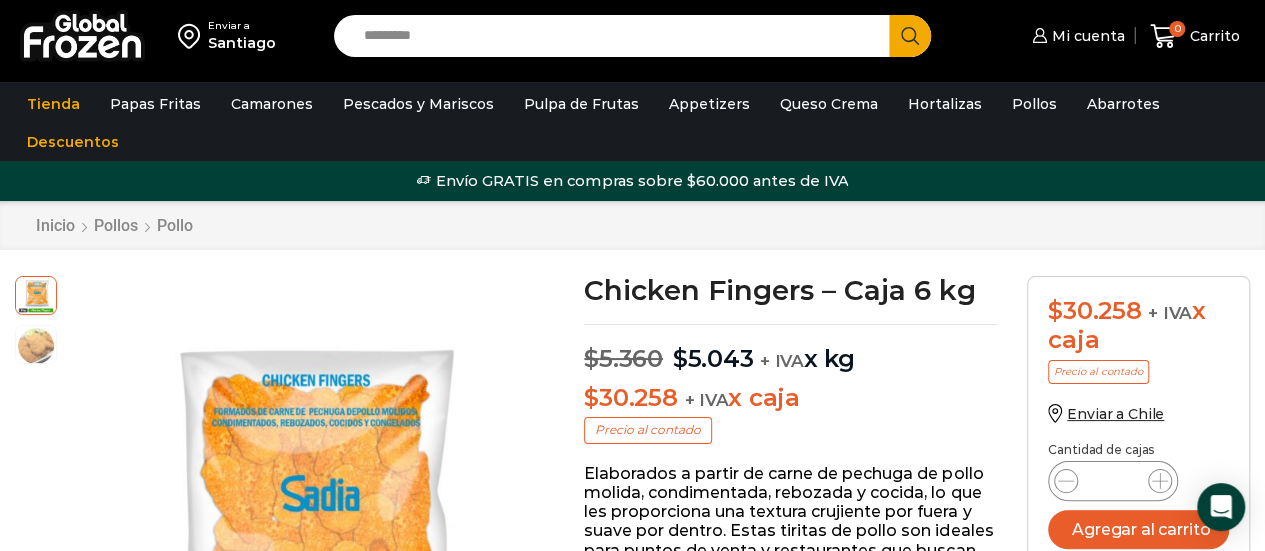 click on "Enviar a
[CITY]
Search input
Search
Mi cuenta
Pedidos" at bounding box center (632, 1348) 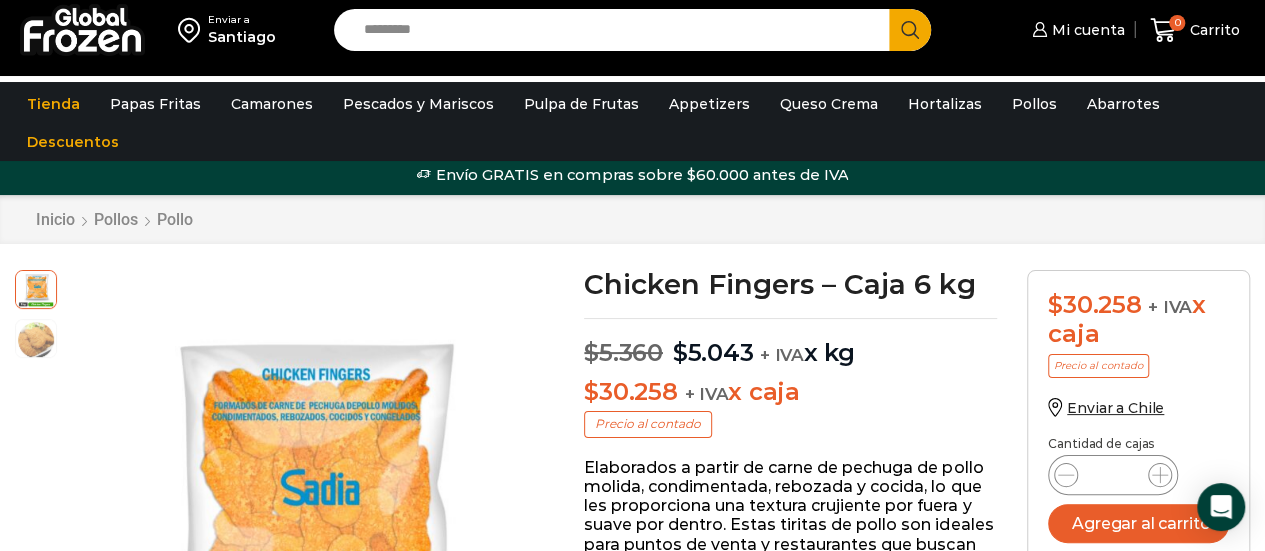 scroll, scrollTop: 100, scrollLeft: 0, axis: vertical 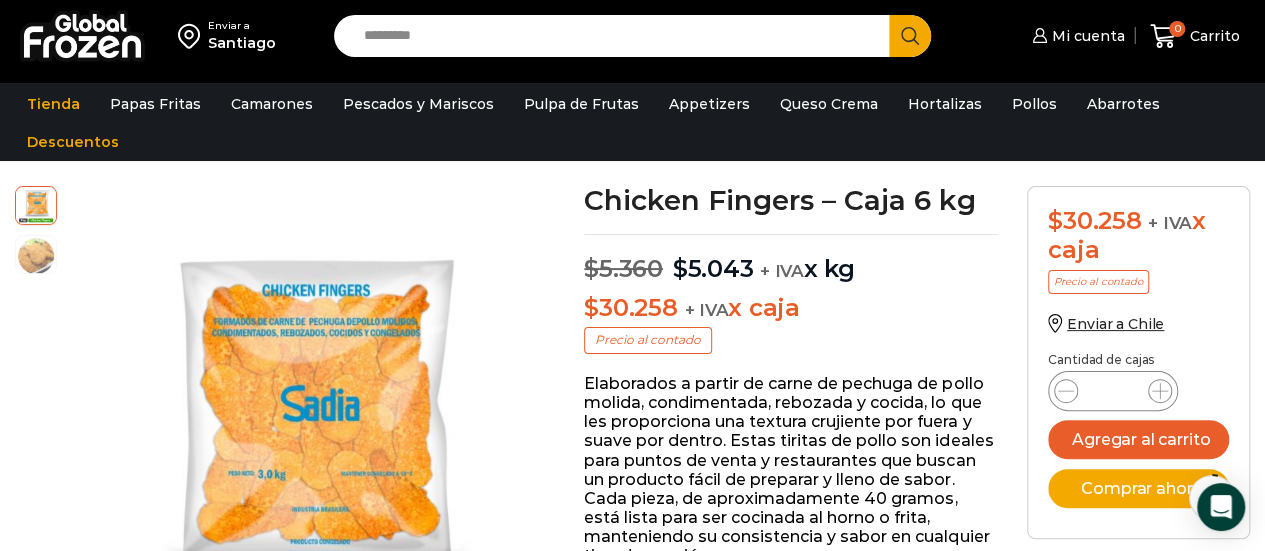 click on "Chicken Fingers – Caja 6 kg
$ [PRICE]   Original price was: $5.360. $ [PRICE] Current price is: $5.043.   + IVA  x kg
$ [PRICE]   + IVA  x caja
Precio al contado
Elaborados a partir de carne de pechuga de pollo molida, condimentada, rebozada y cocida, lo que les proporciona una textura crujiente por fuera y suave por dentro. Estas tiritas de pollo son ideales para puntos de venta y restaurantes que buscan un producto fácil de preparar y lleno de sabor. Cada pieza, de aproximadamente 40 g por unidad
Unidades por kilo:  25 chicken fingers  aprox.
Unidades por bolsa:" at bounding box center [790, 861] 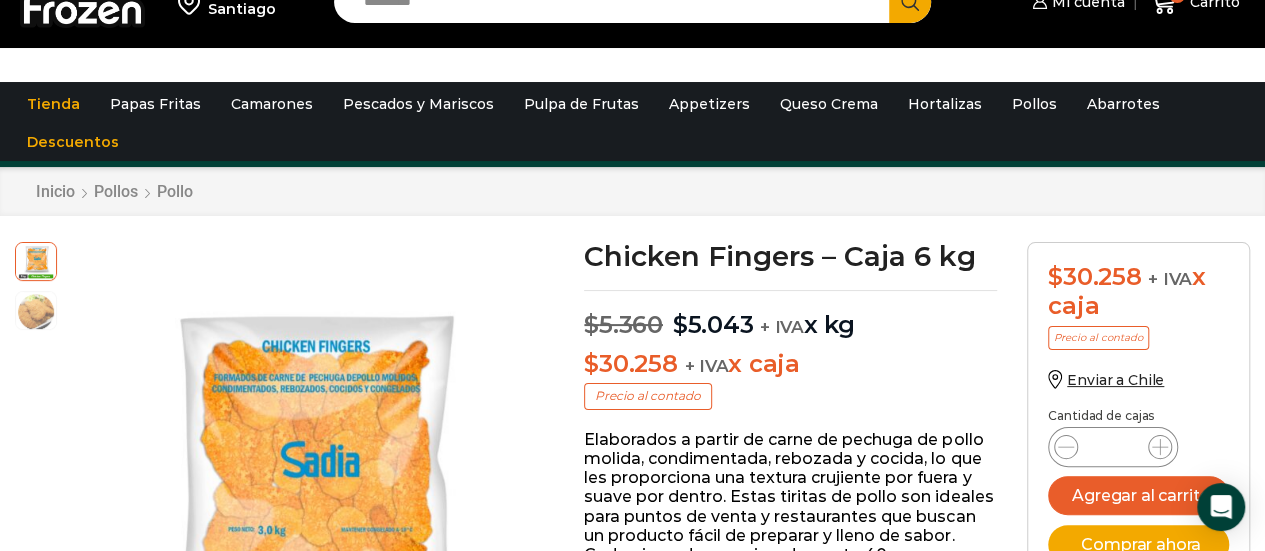 scroll, scrollTop: 0, scrollLeft: 0, axis: both 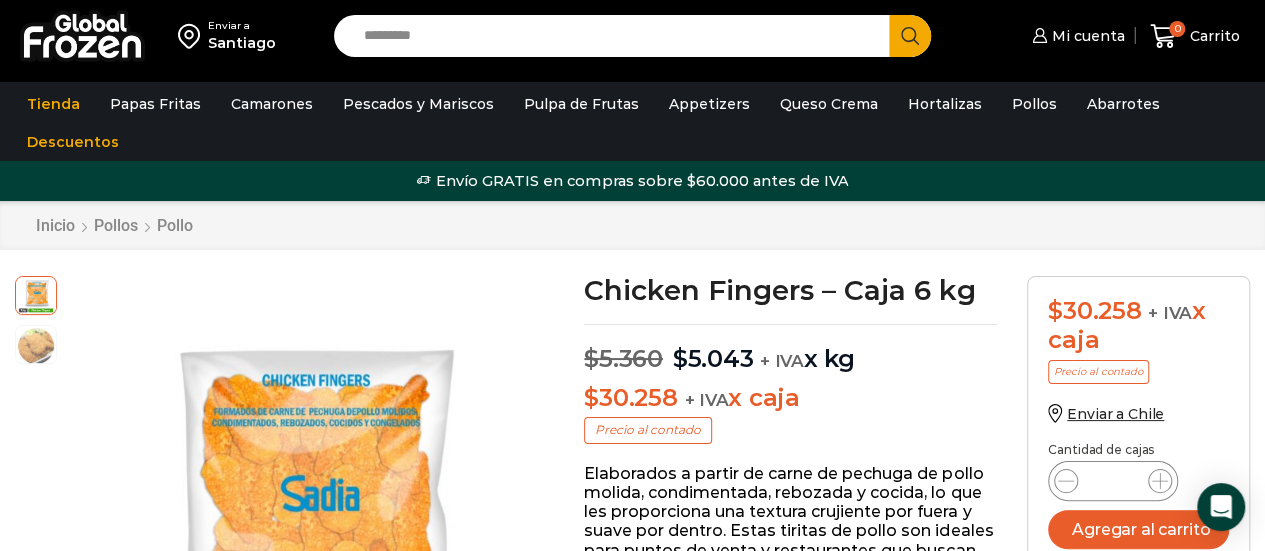 click on "$ [PRICE]   Original price was: $5.360. $ [PRICE] Current price is: $5.043.   + IVA  x kg" at bounding box center [790, 349] 